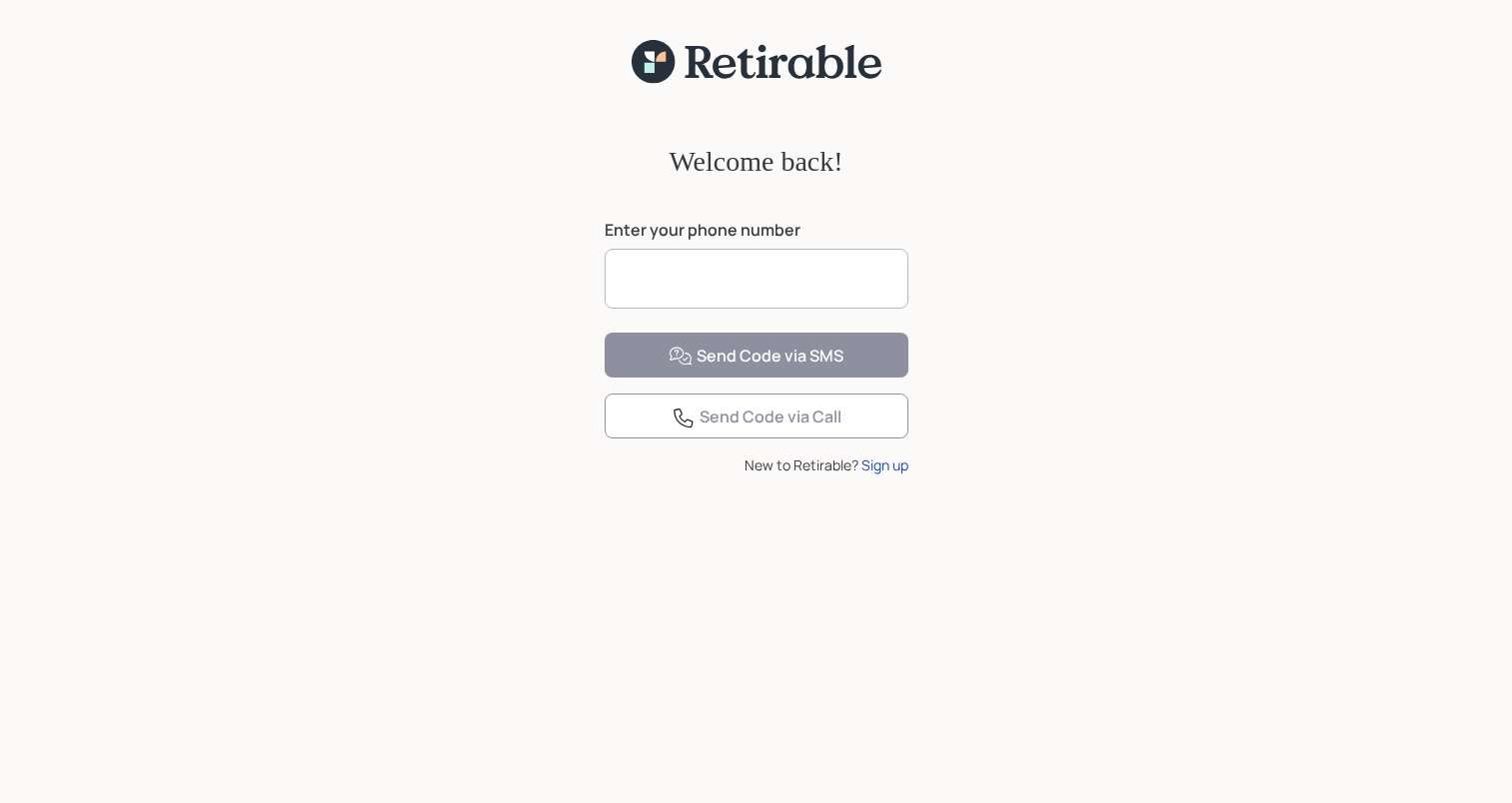 scroll, scrollTop: 0, scrollLeft: 0, axis: both 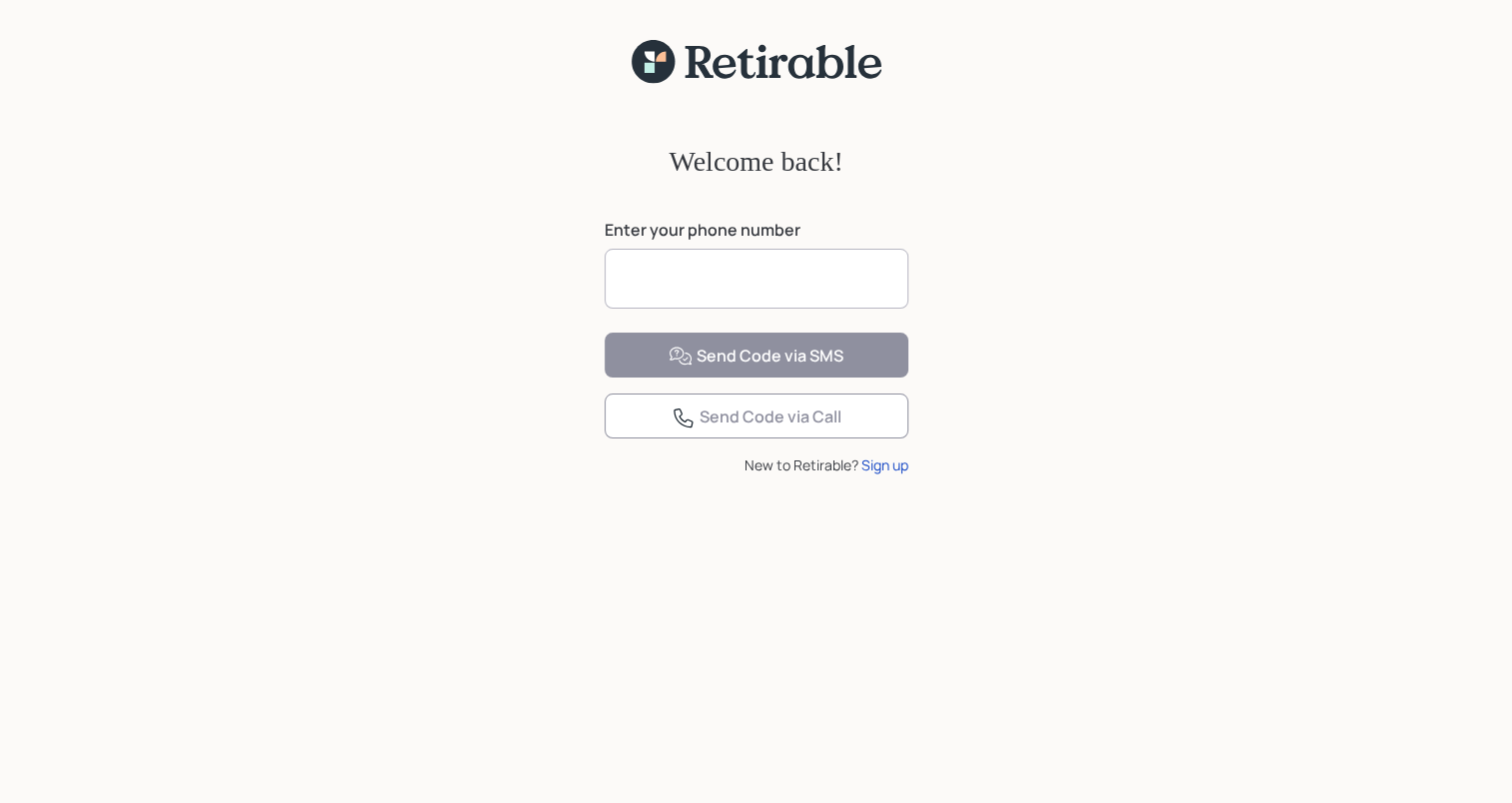 click at bounding box center [756, 279] 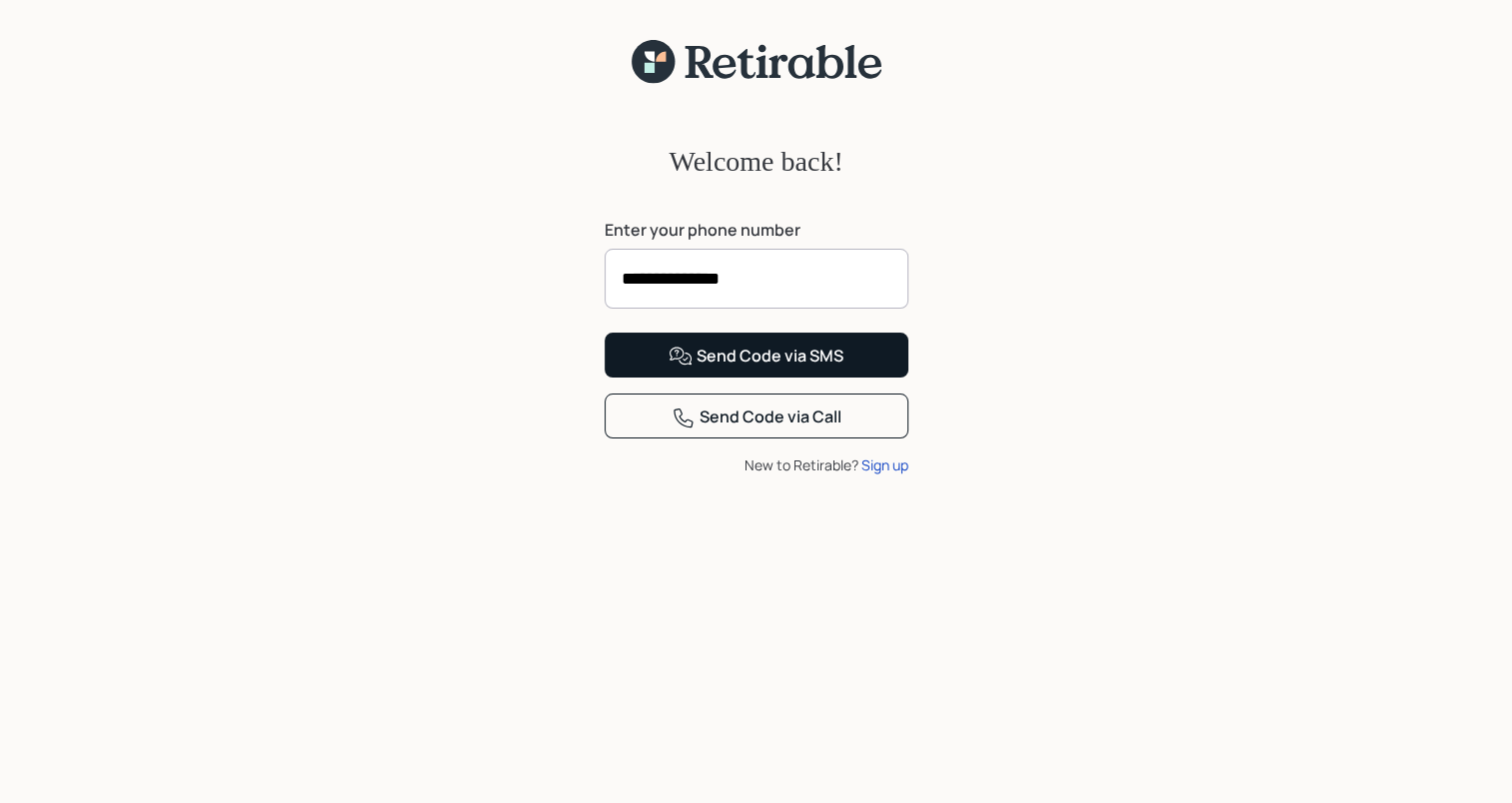 type on "**********" 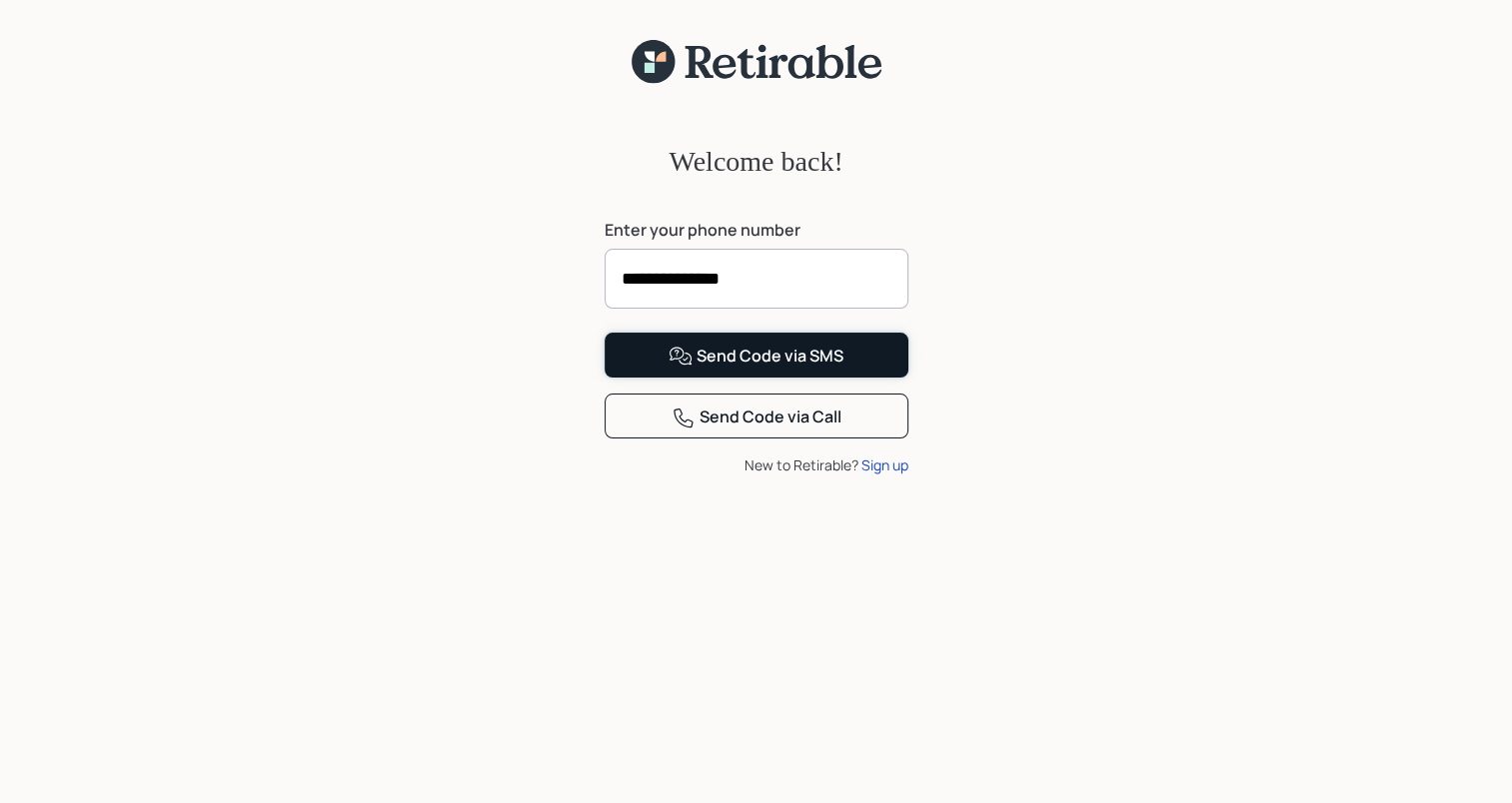 click on "Send Code via SMS" at bounding box center [756, 357] 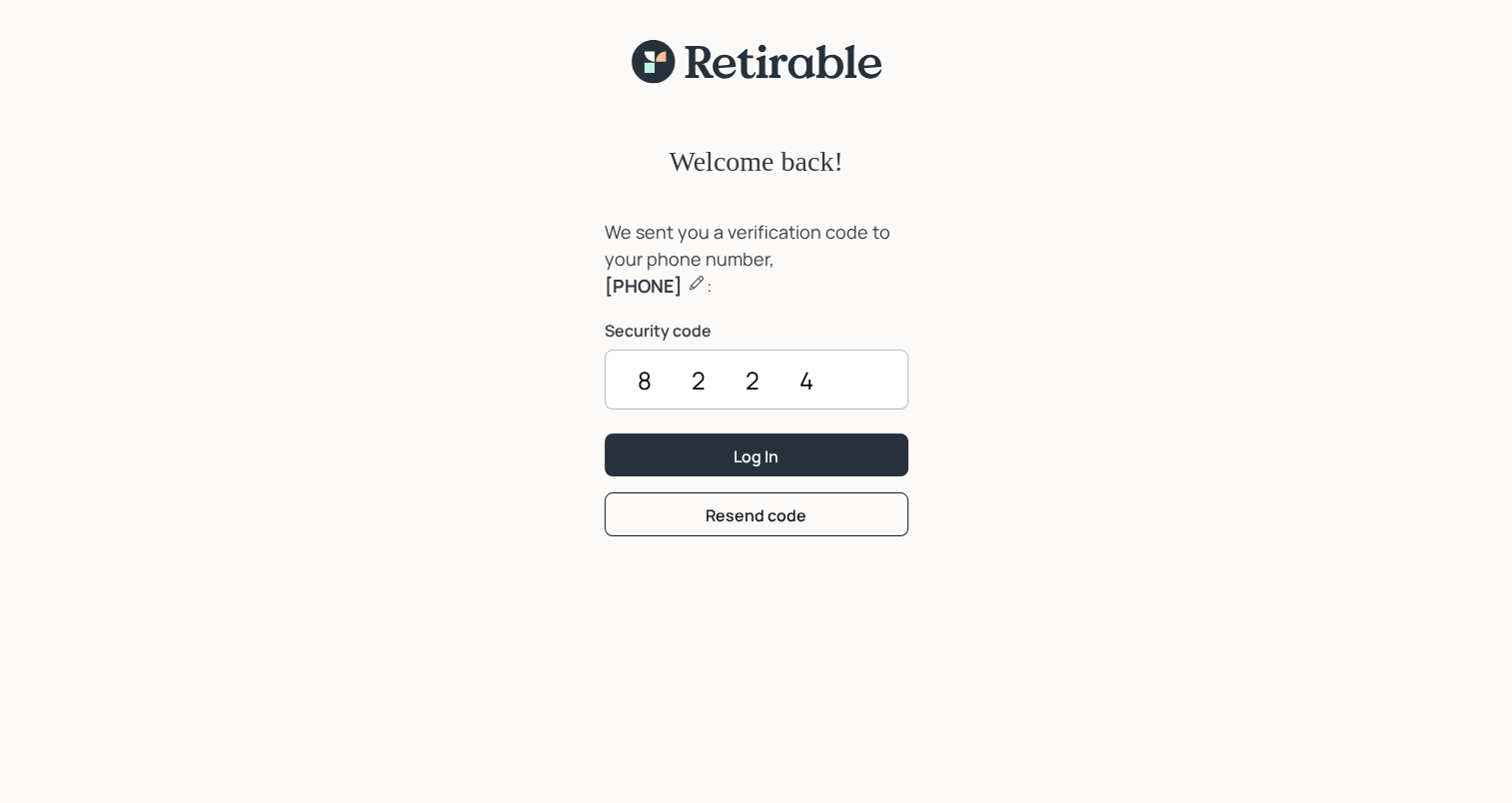 type on "8224" 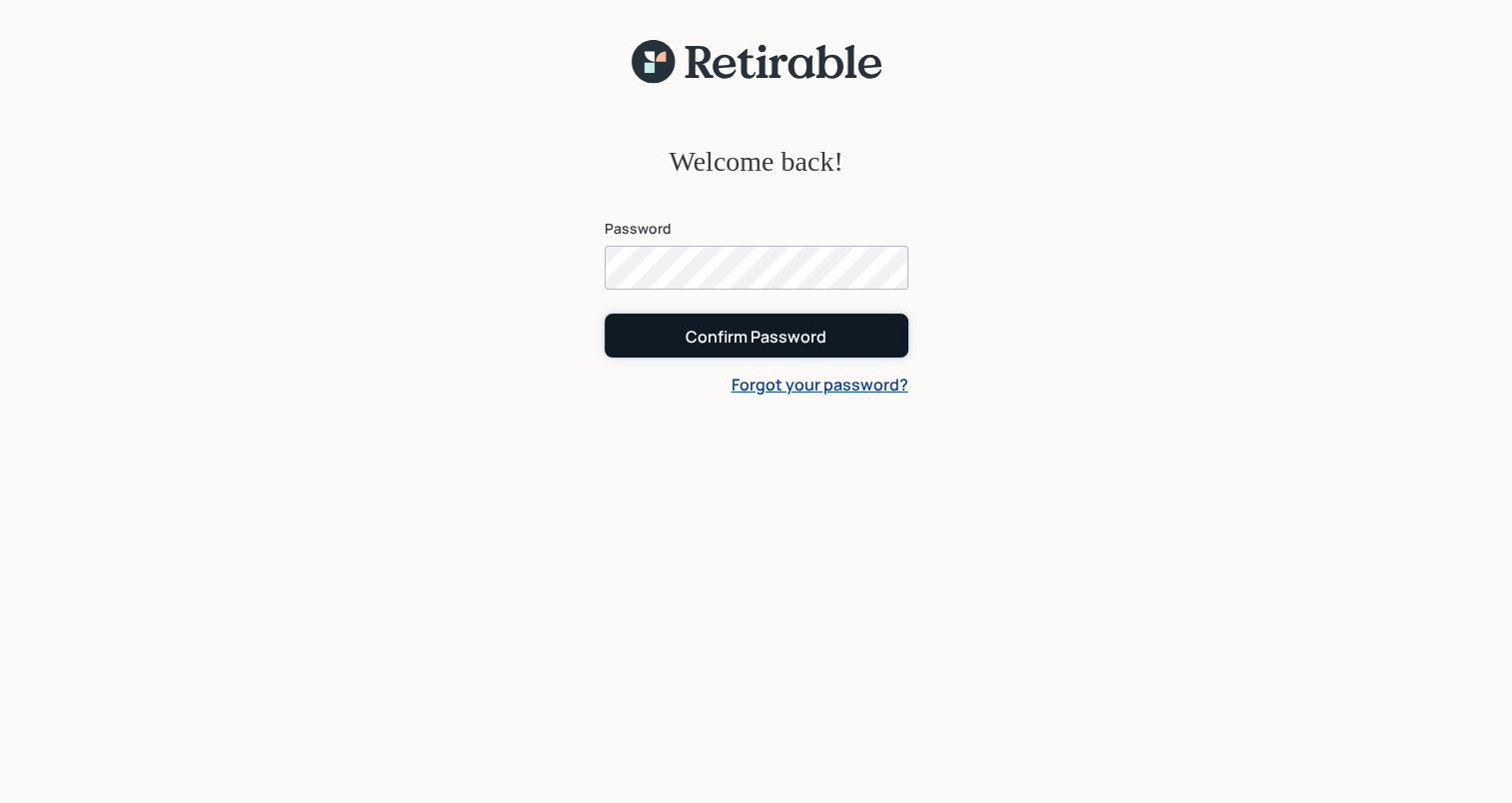 click on "Confirm Password" at bounding box center [756, 337] 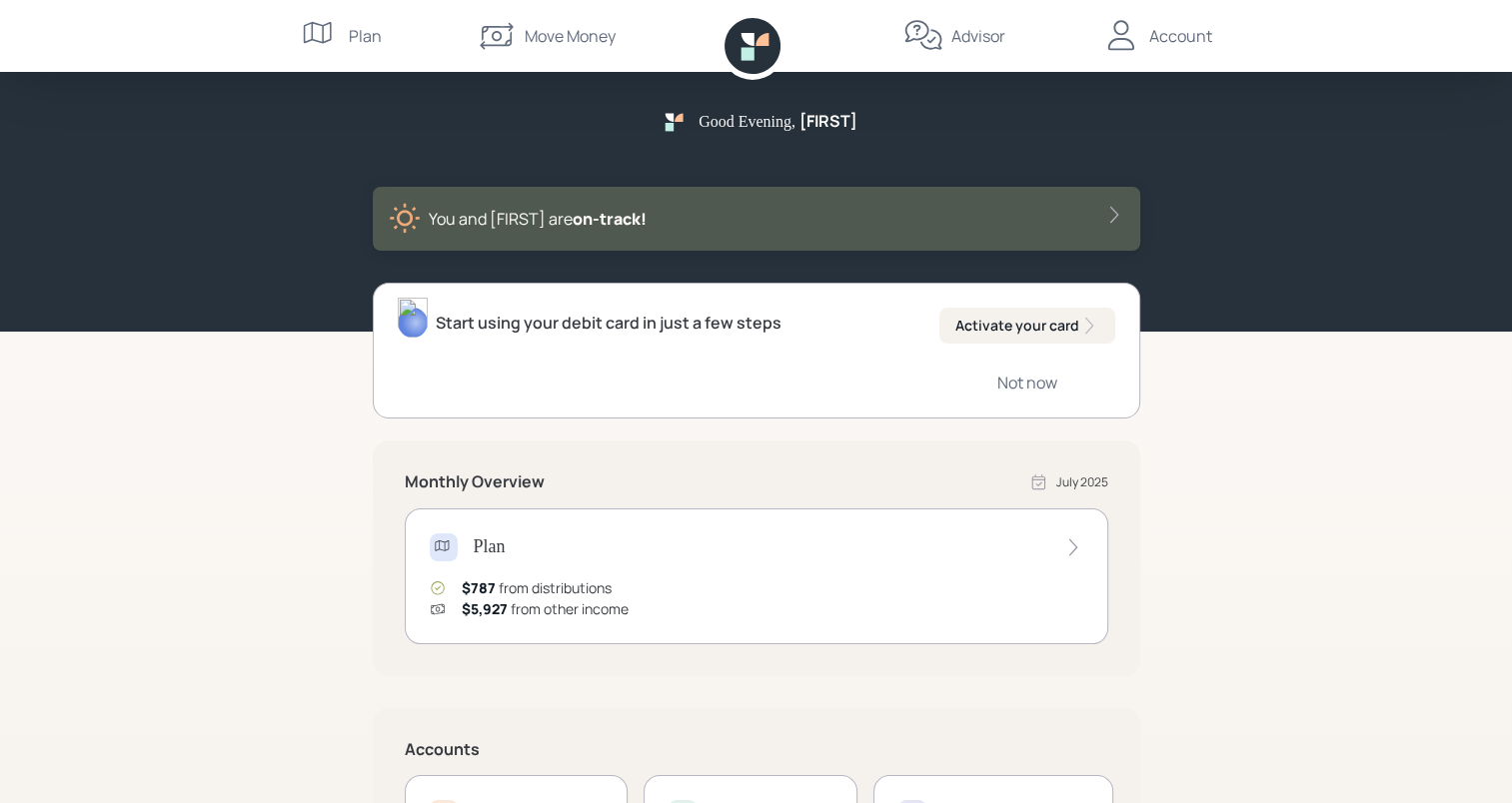 click on "Account" at bounding box center (1180, 36) 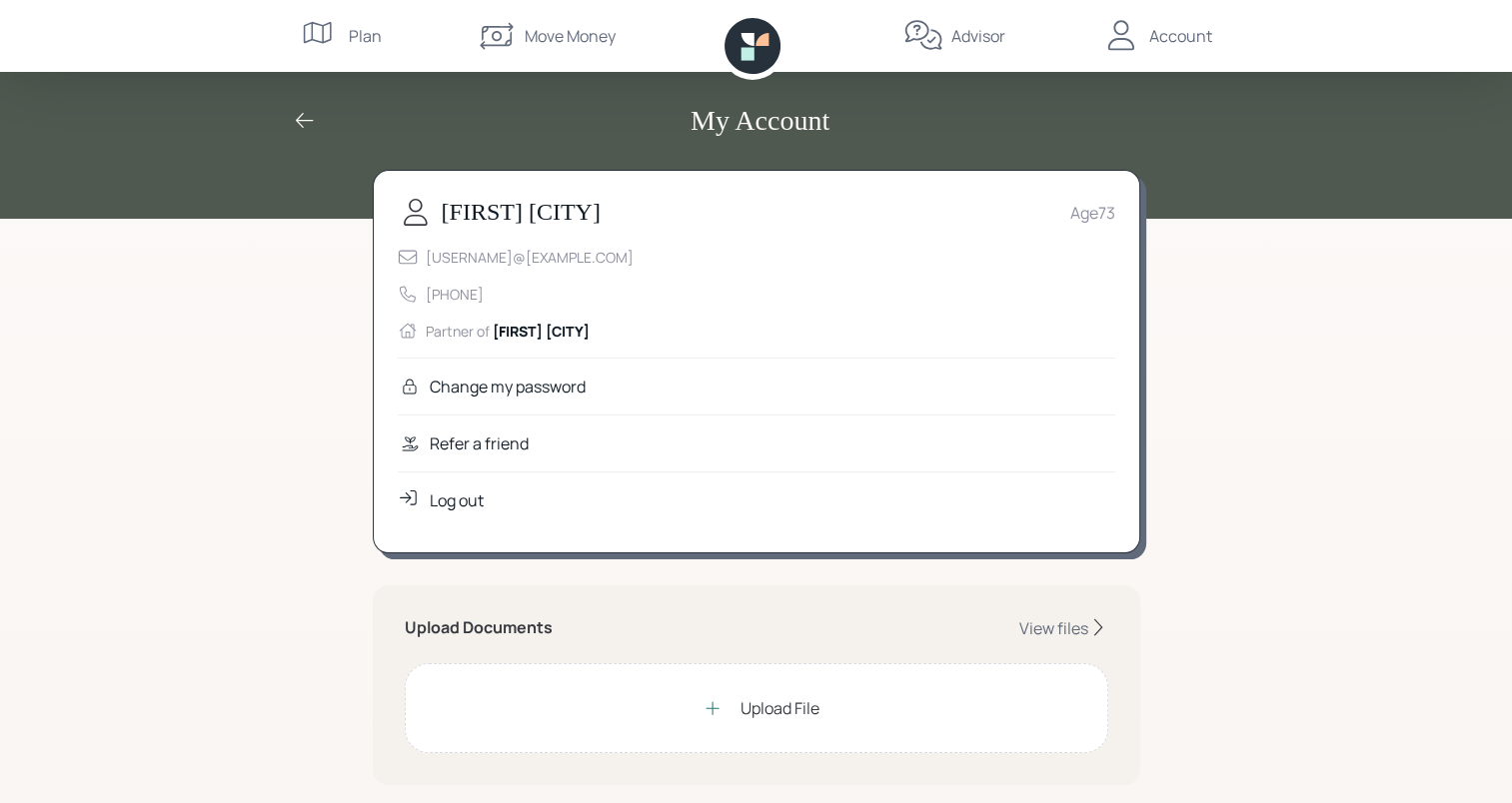 click on "Log out" at bounding box center (508, 387) 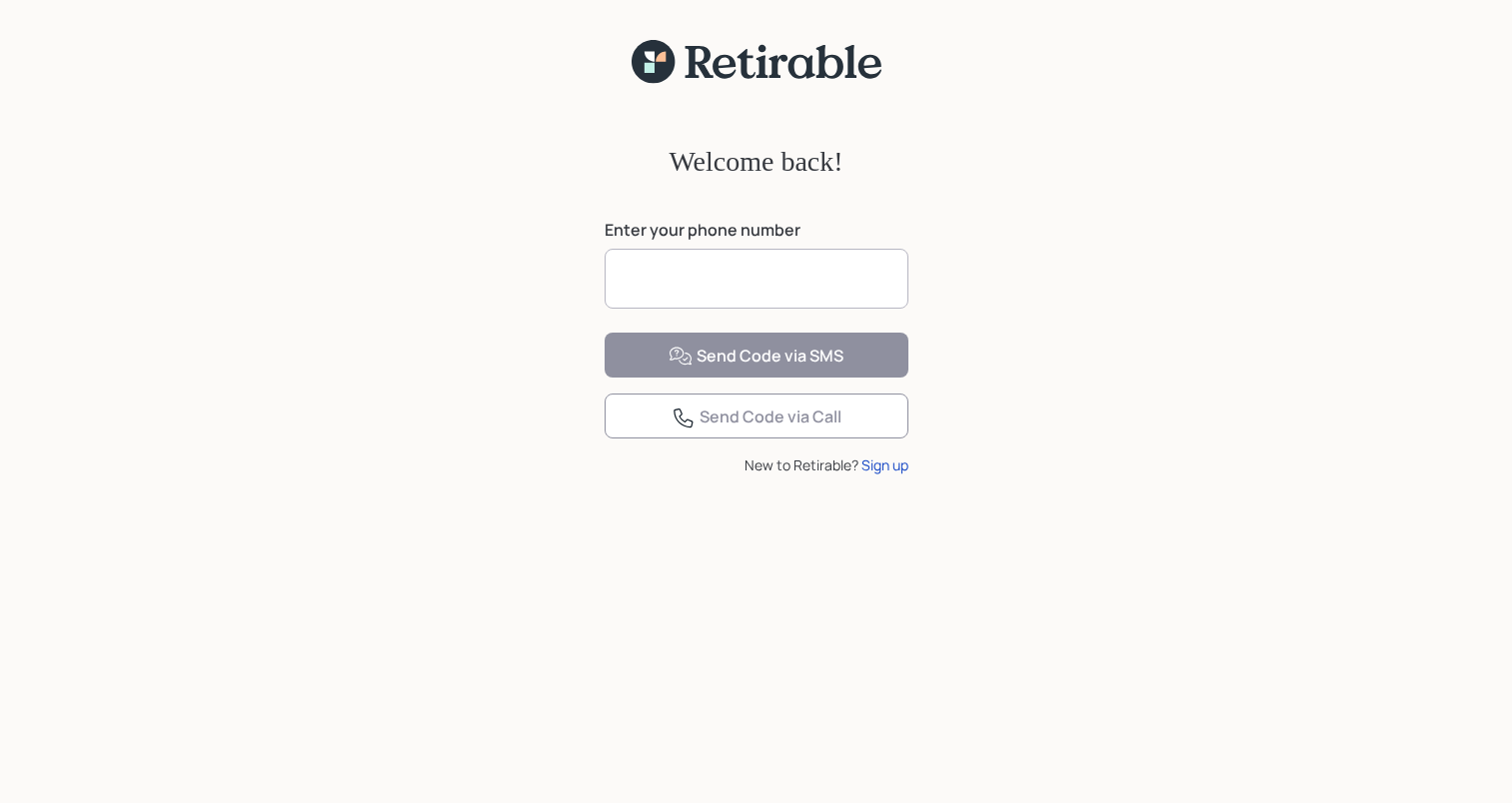 scroll, scrollTop: 0, scrollLeft: 0, axis: both 